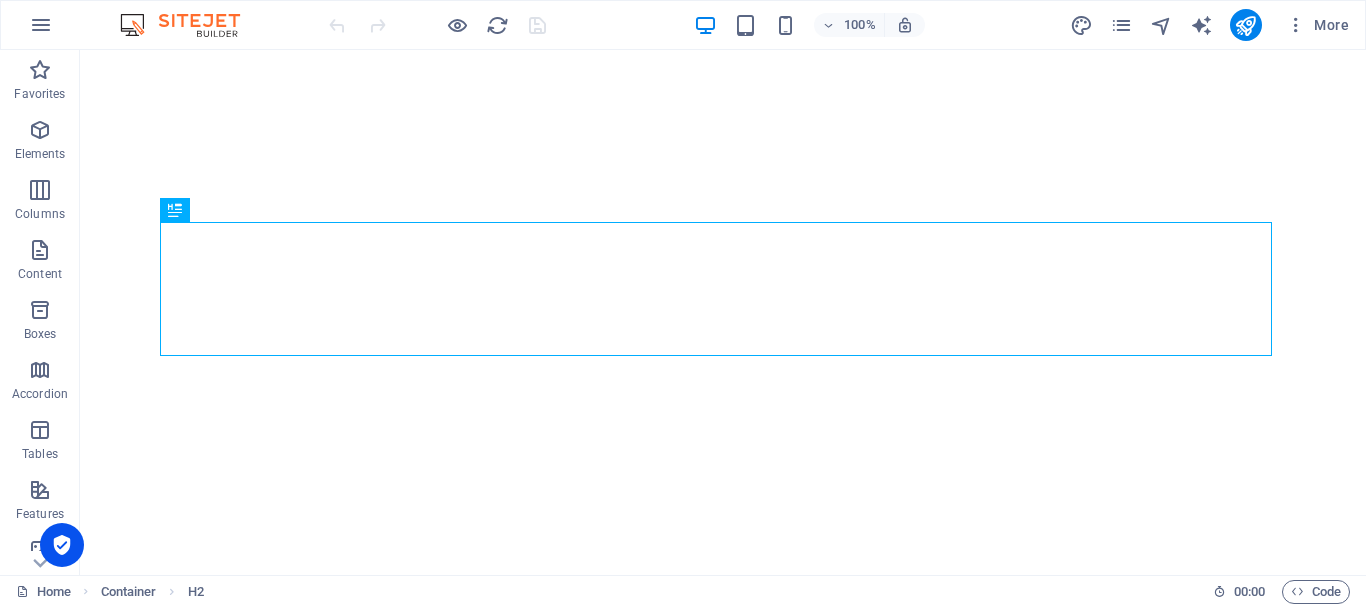 scroll, scrollTop: 0, scrollLeft: 0, axis: both 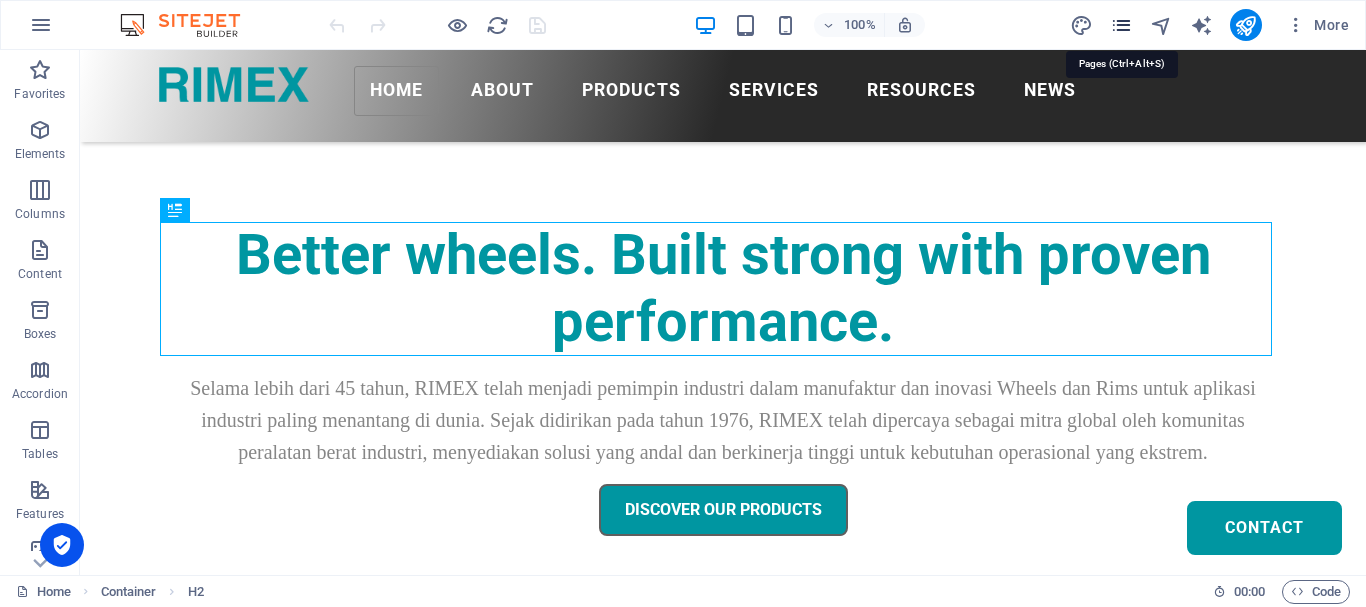click at bounding box center [1121, 25] 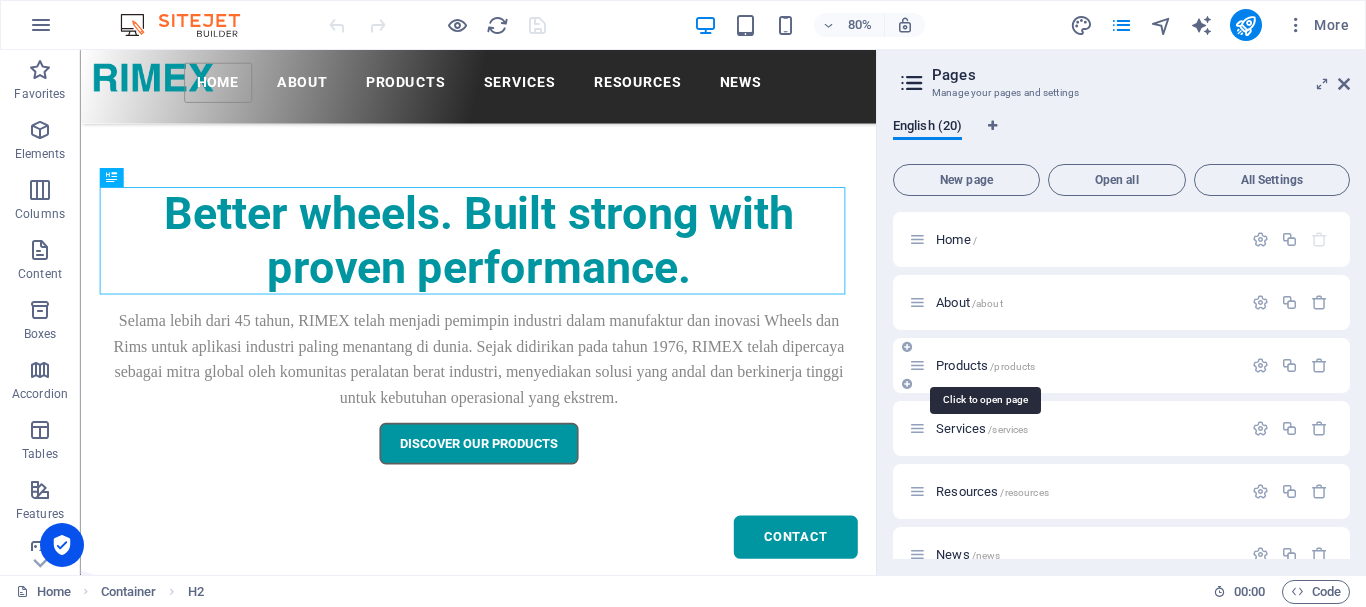 click on "Products /products" at bounding box center (985, 365) 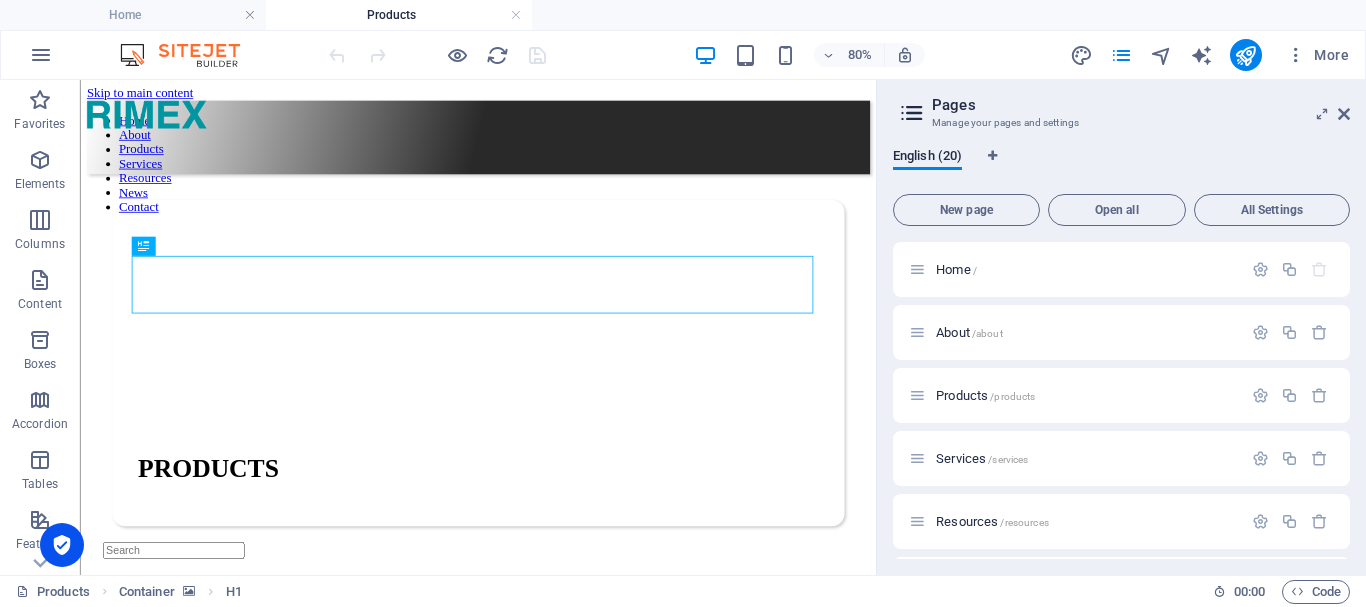 scroll, scrollTop: 0, scrollLeft: 0, axis: both 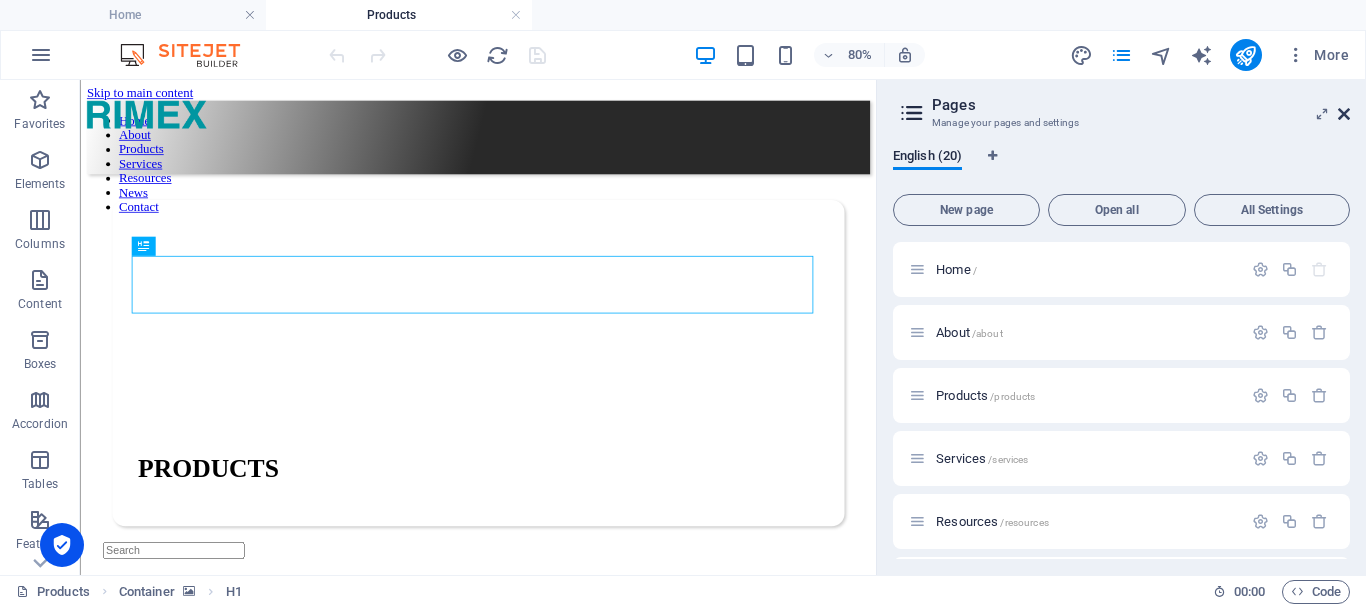 drag, startPoint x: 1346, startPoint y: 113, endPoint x: 974, endPoint y: 114, distance: 372.00134 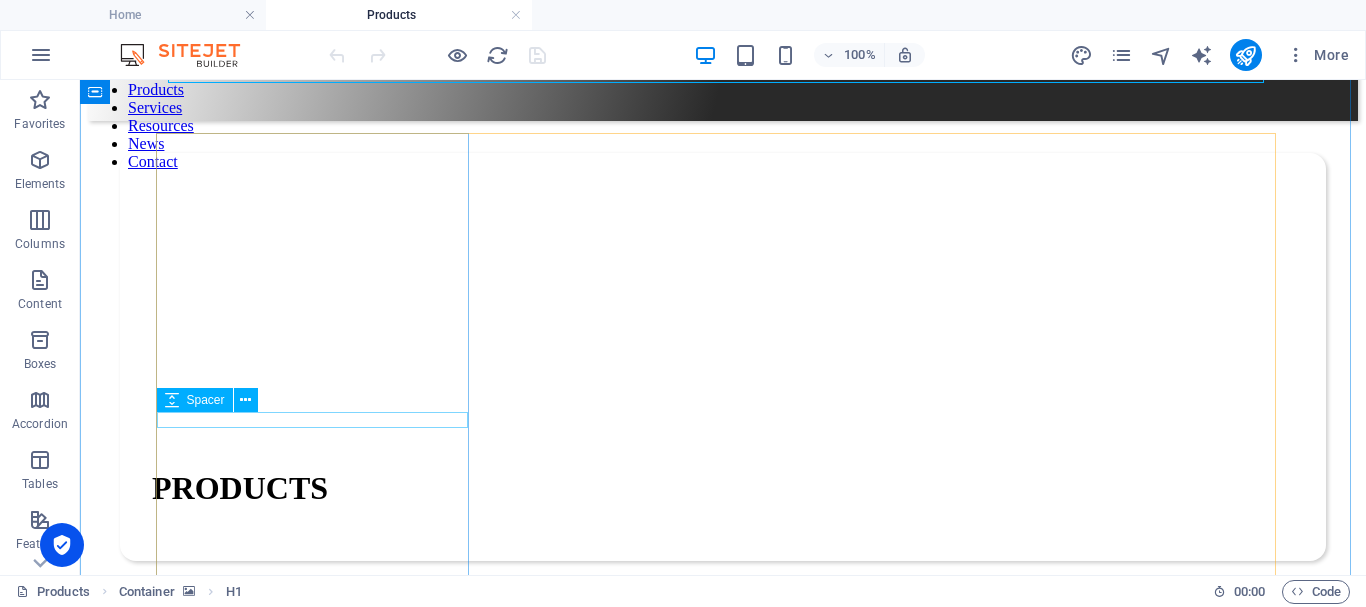 scroll, scrollTop: 300, scrollLeft: 0, axis: vertical 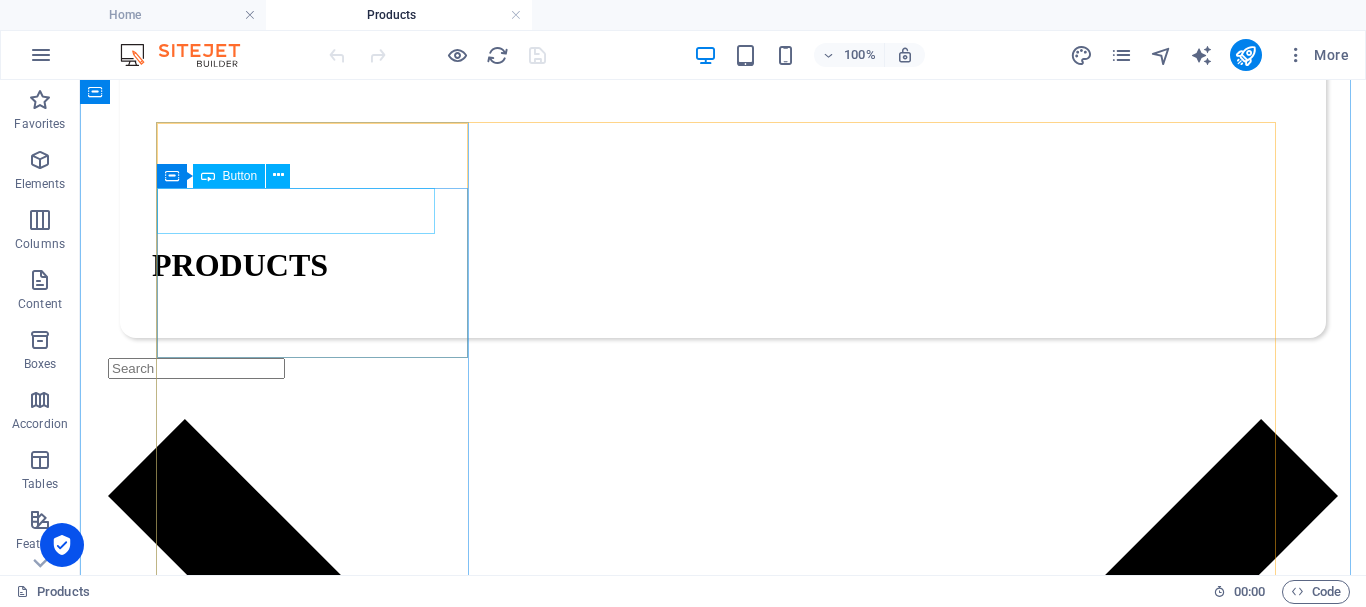 click on "All categories" at bounding box center (723, 1742) 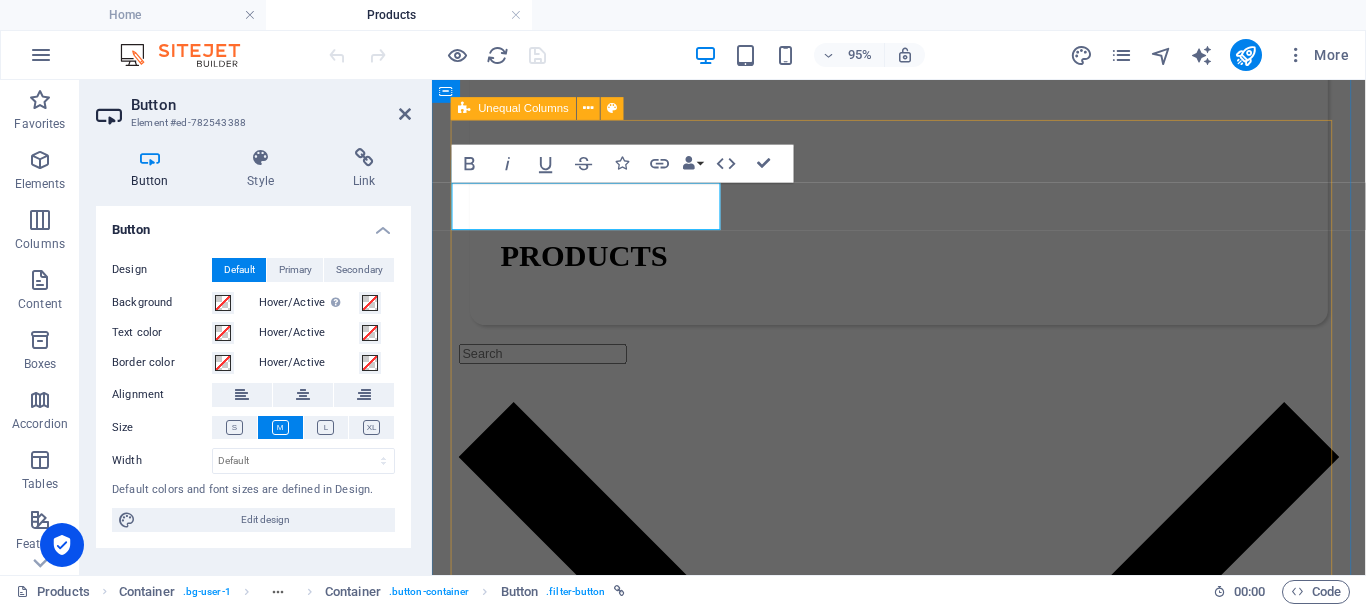 click on "kategori All categories Wheels & rims Category 2 Kategori Semua Kategori Wheels & Rims RIMEX Complementary Products Haltec RAD Checkers [PERSON_NAME] Others Wheel Nut Indicator Blaster Air Tool Lubricant CHK-MC-3011 RAD Pneumatic Single Speed Single Bend Large Bore Swivel Valves RXL-AP1000L Komatsu HD785-7 / Tire Size: 27.00R49 Komatsu HD465-7 / Tire Size: 24.00R35  Vorherige Nächste" at bounding box center (923, 2474) 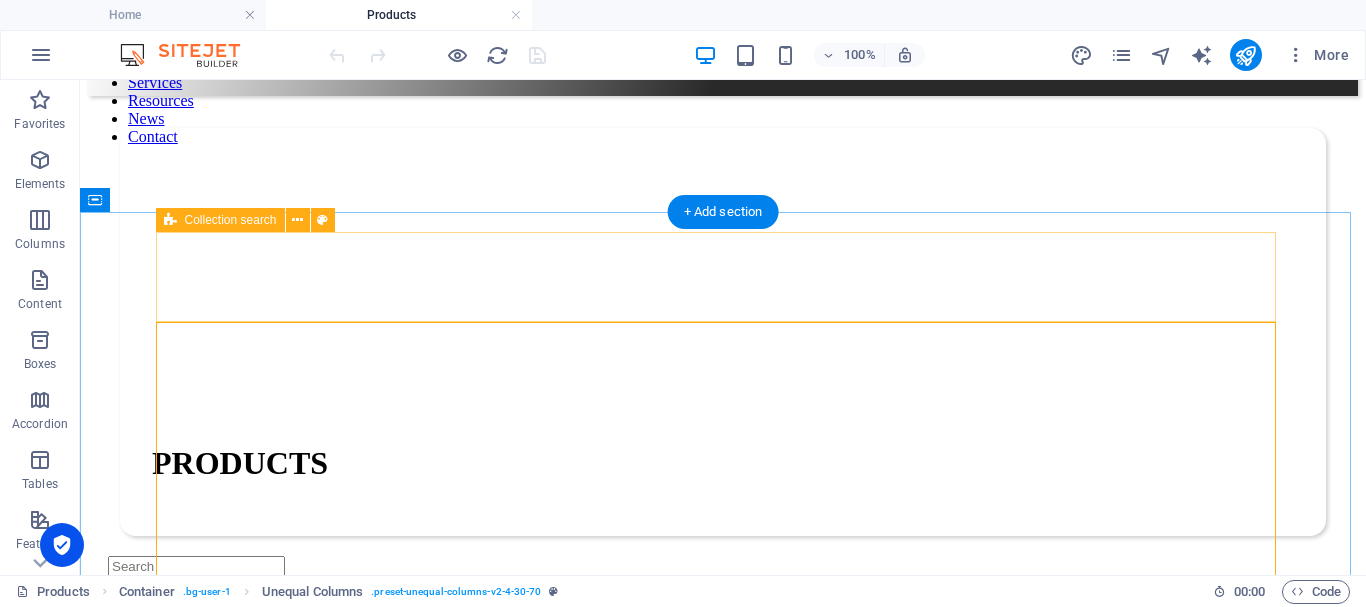 scroll, scrollTop: 100, scrollLeft: 0, axis: vertical 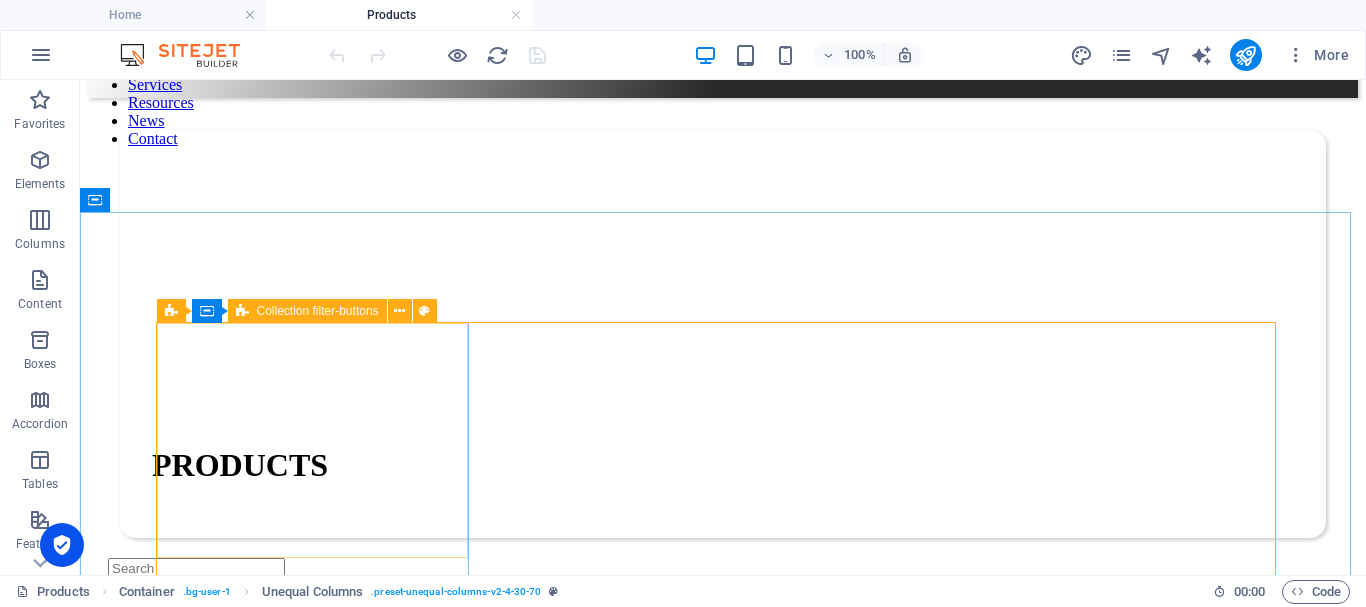 click at bounding box center (242, 311) 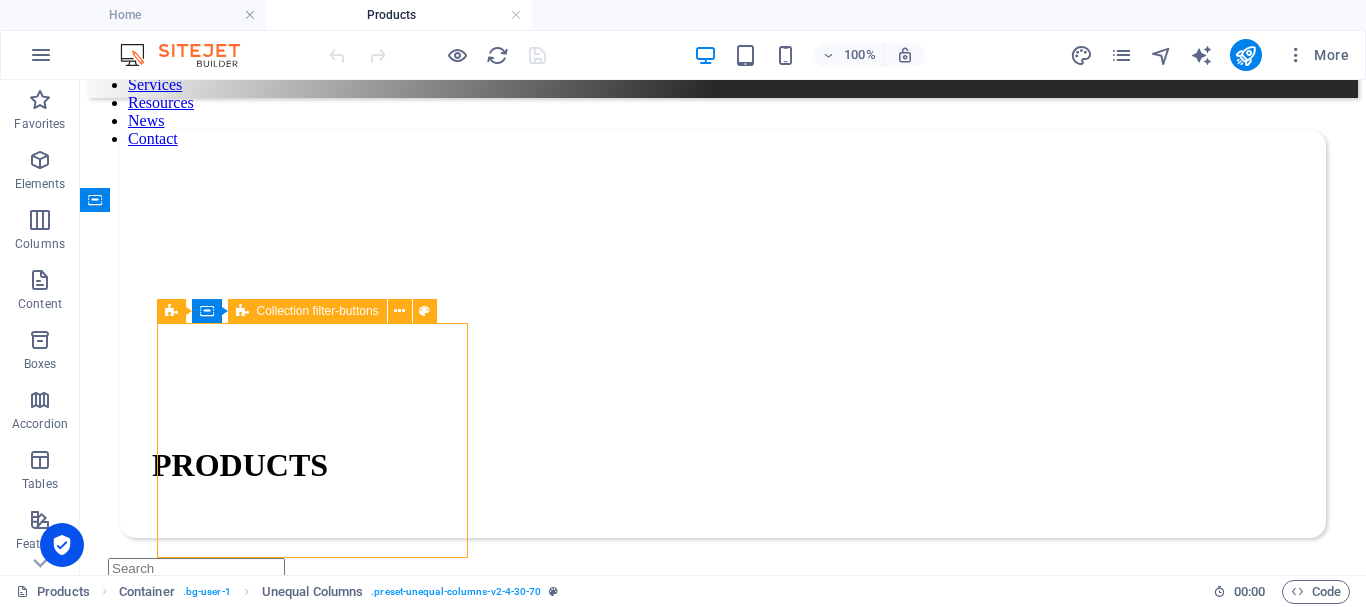click at bounding box center [242, 311] 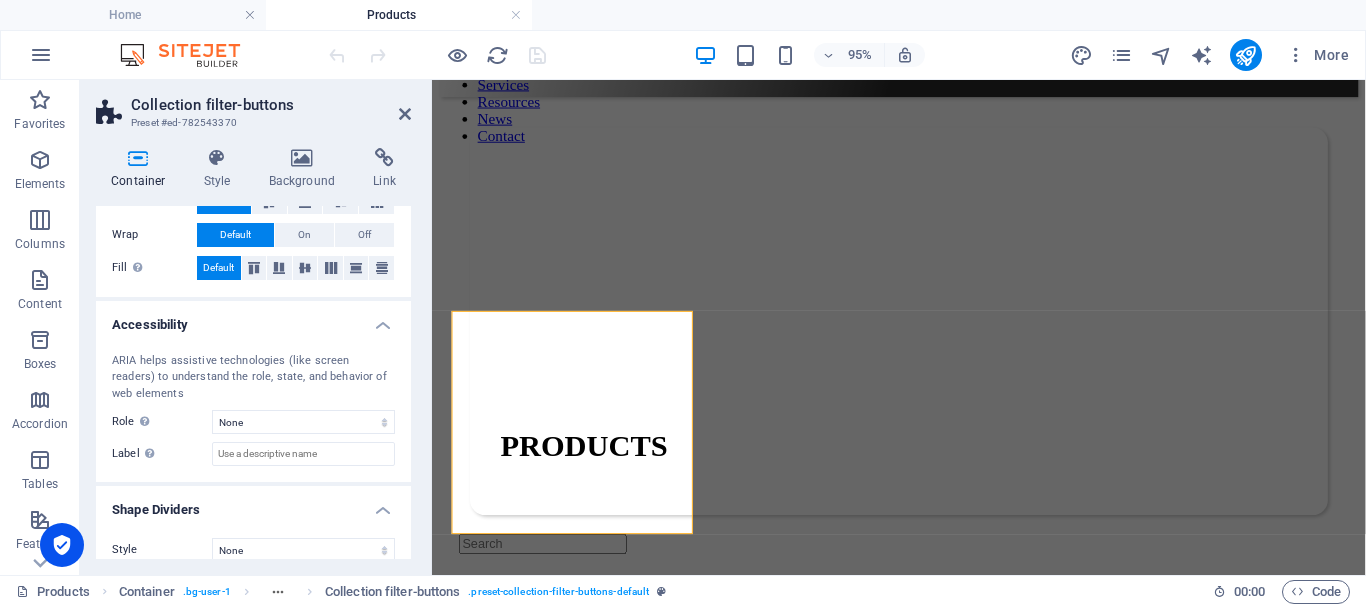 scroll, scrollTop: 422, scrollLeft: 0, axis: vertical 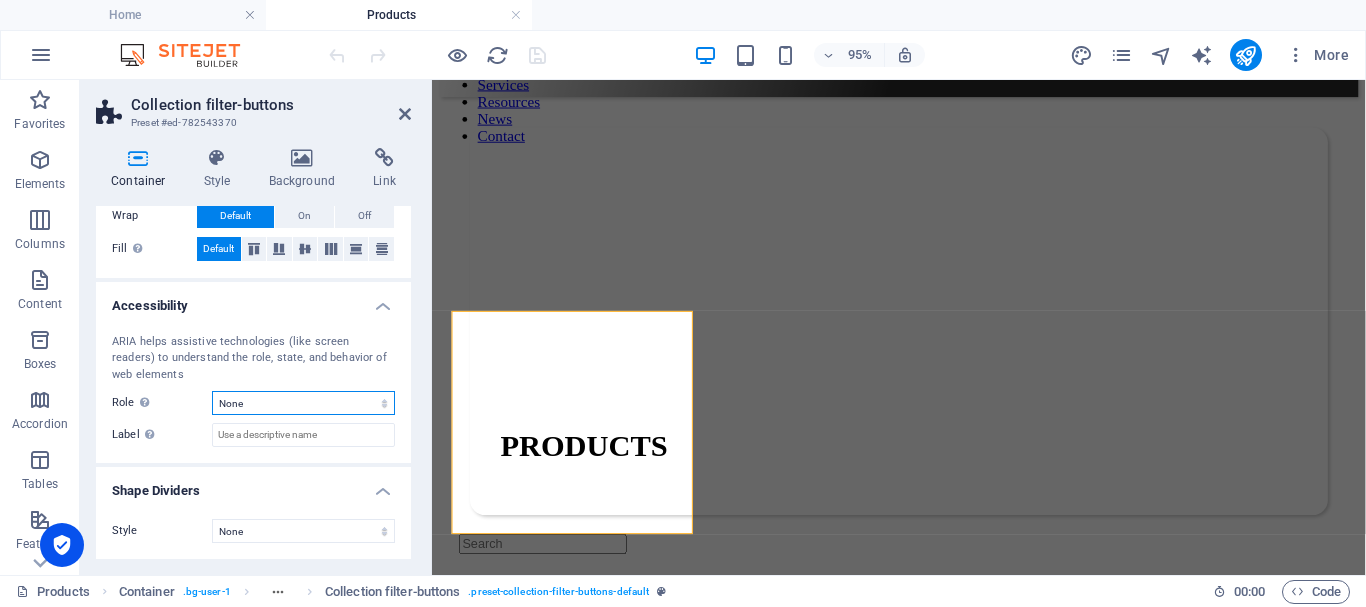 click on "None Header Footer Section Banner Presentation Separator Complementary Region Dialog Comment Marquee Timer" at bounding box center [303, 403] 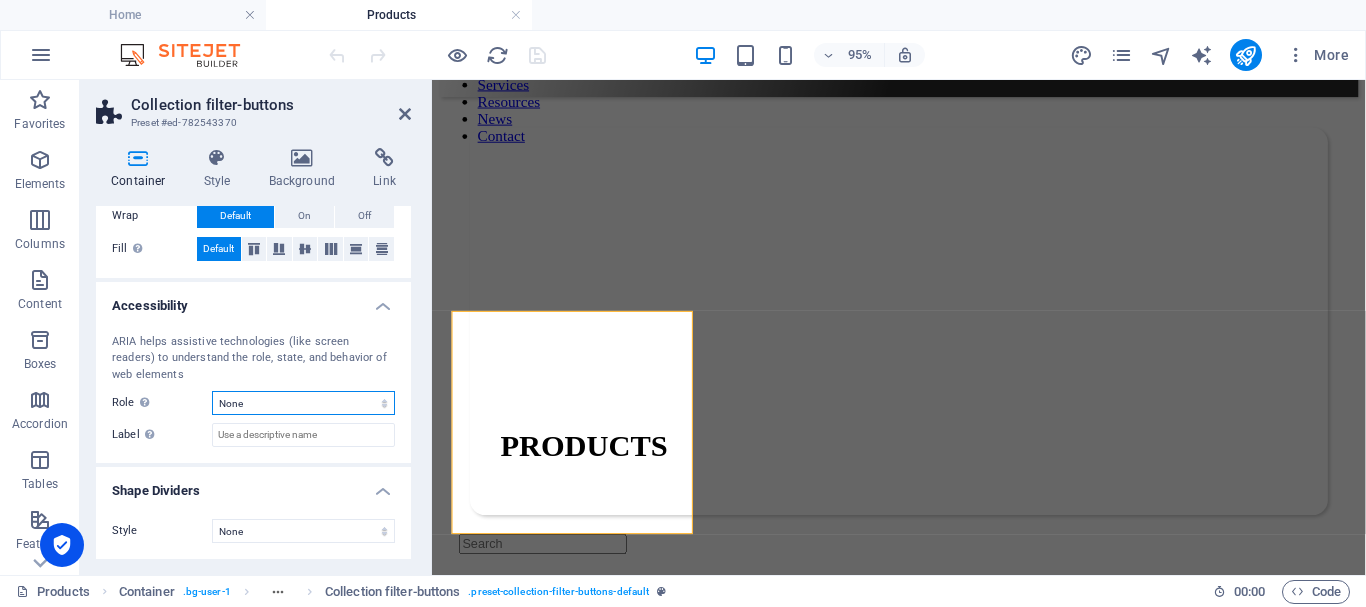click on "None Header Footer Section Banner Presentation Separator Complementary Region Dialog Comment Marquee Timer" at bounding box center [303, 403] 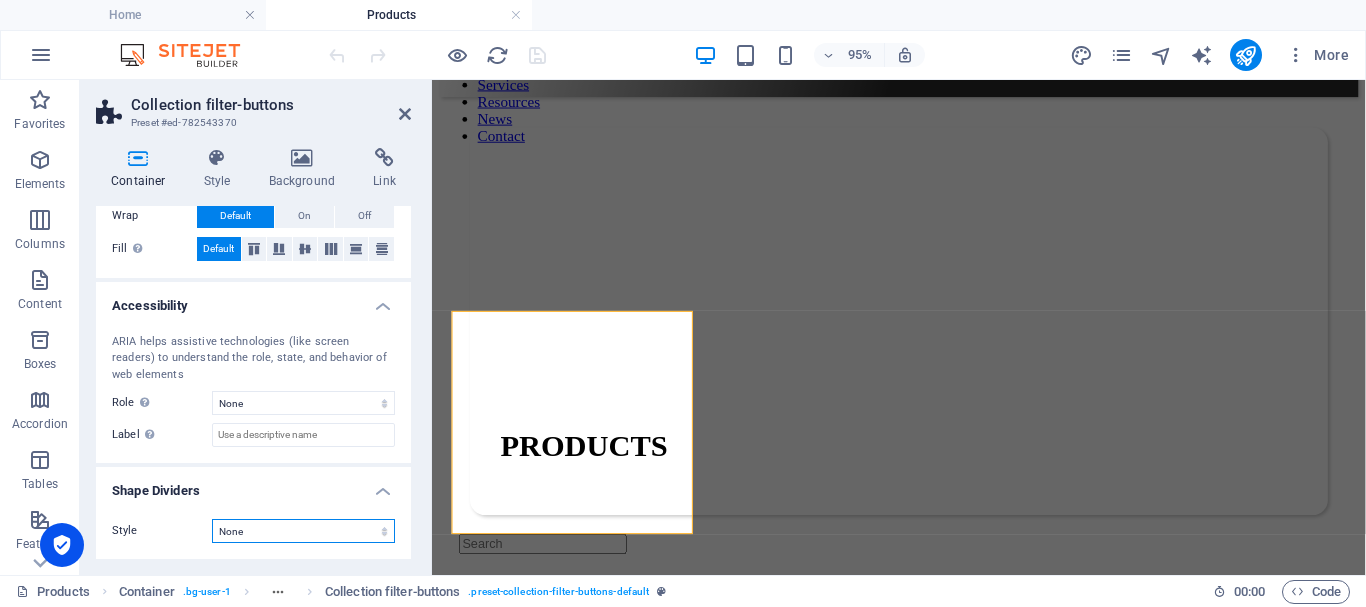 click on "None Triangle Square Diagonal Polygon 1 Polygon 2 Zigzag Multiple Zigzags Waves Multiple Waves Half Circle Circle Circle Shadow Blocks Hexagons Clouds Multiple Clouds Fan Pyramids Book Paint Drip Fire Shredded Paper Arrow" at bounding box center [303, 531] 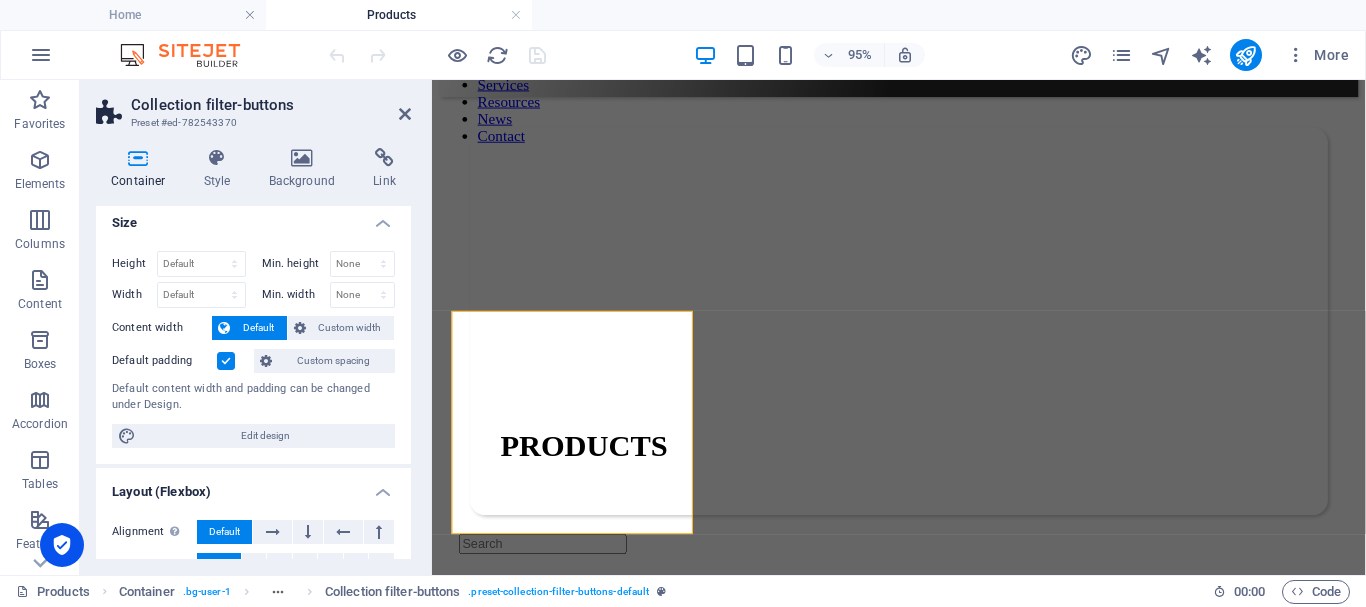 scroll, scrollTop: 0, scrollLeft: 0, axis: both 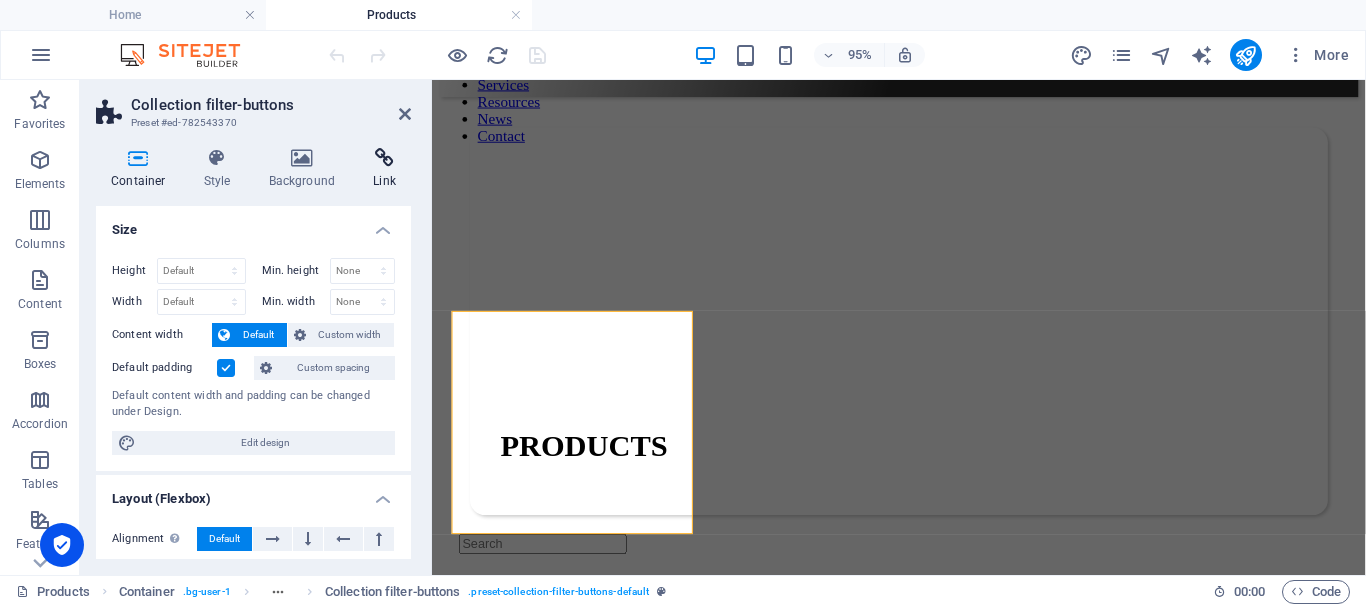 click on "Link" at bounding box center [384, 169] 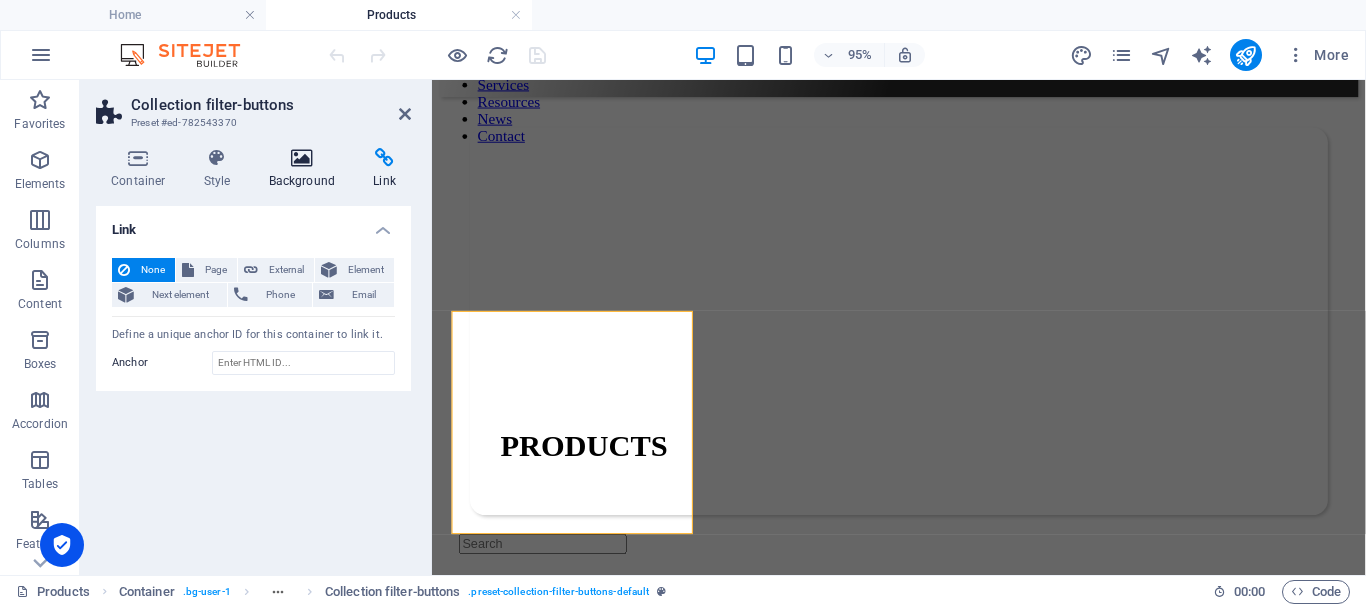 click at bounding box center (302, 158) 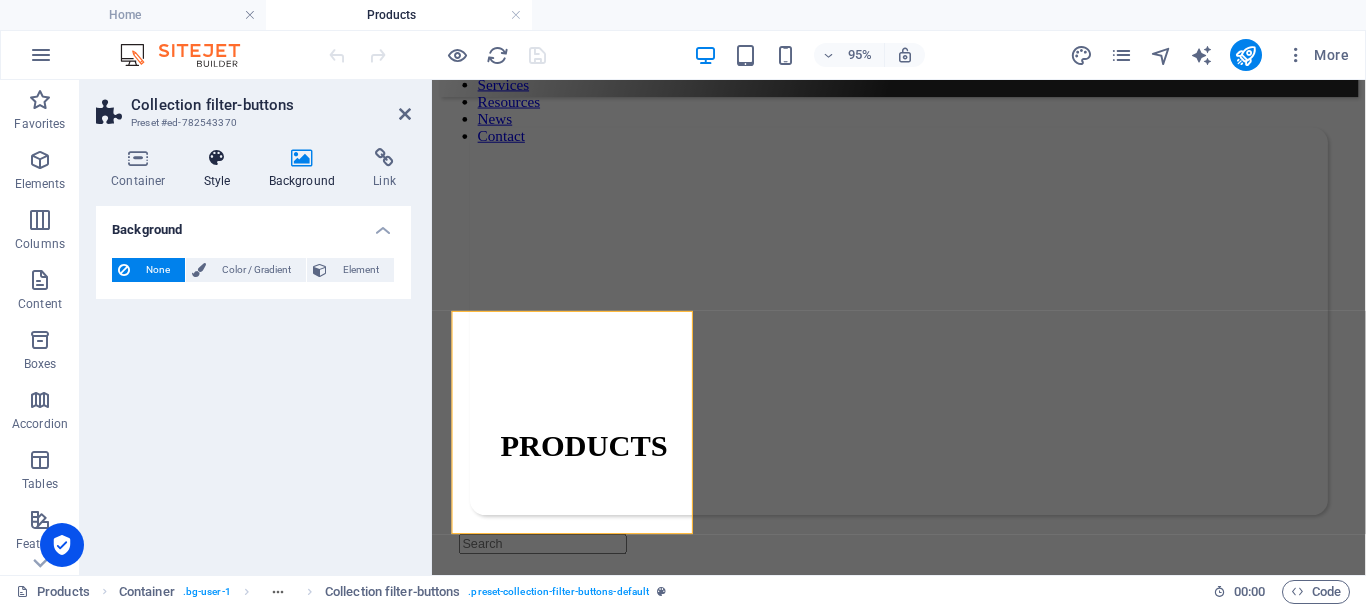 click at bounding box center (217, 158) 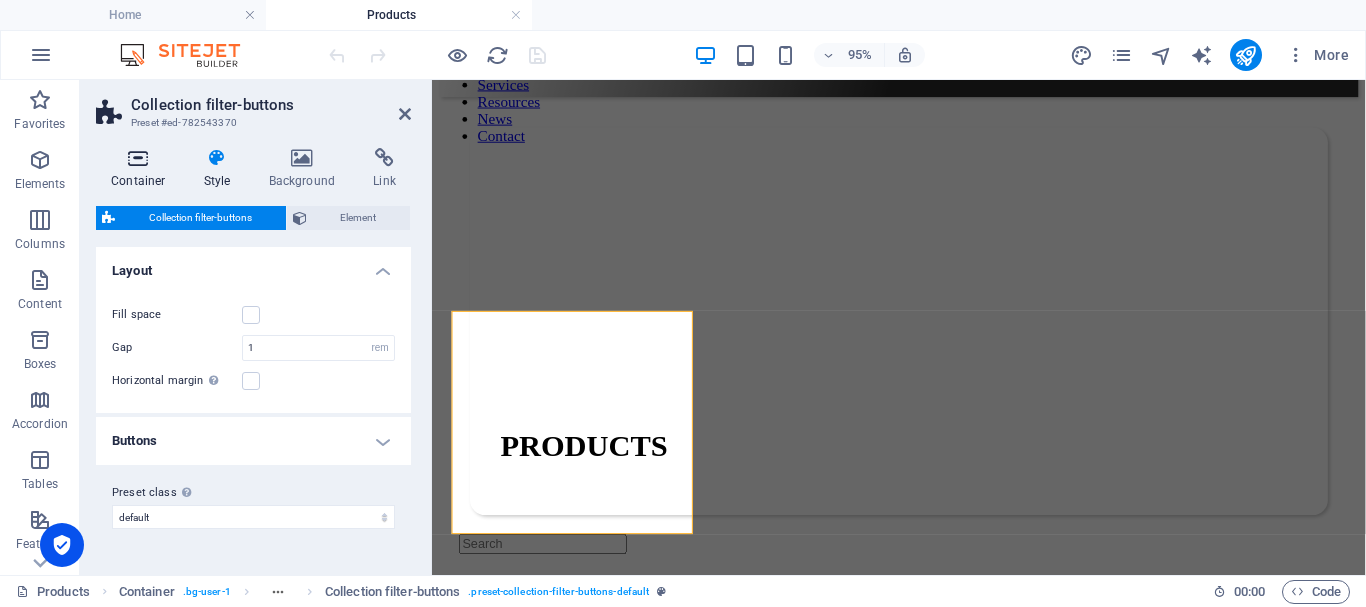 click at bounding box center [138, 158] 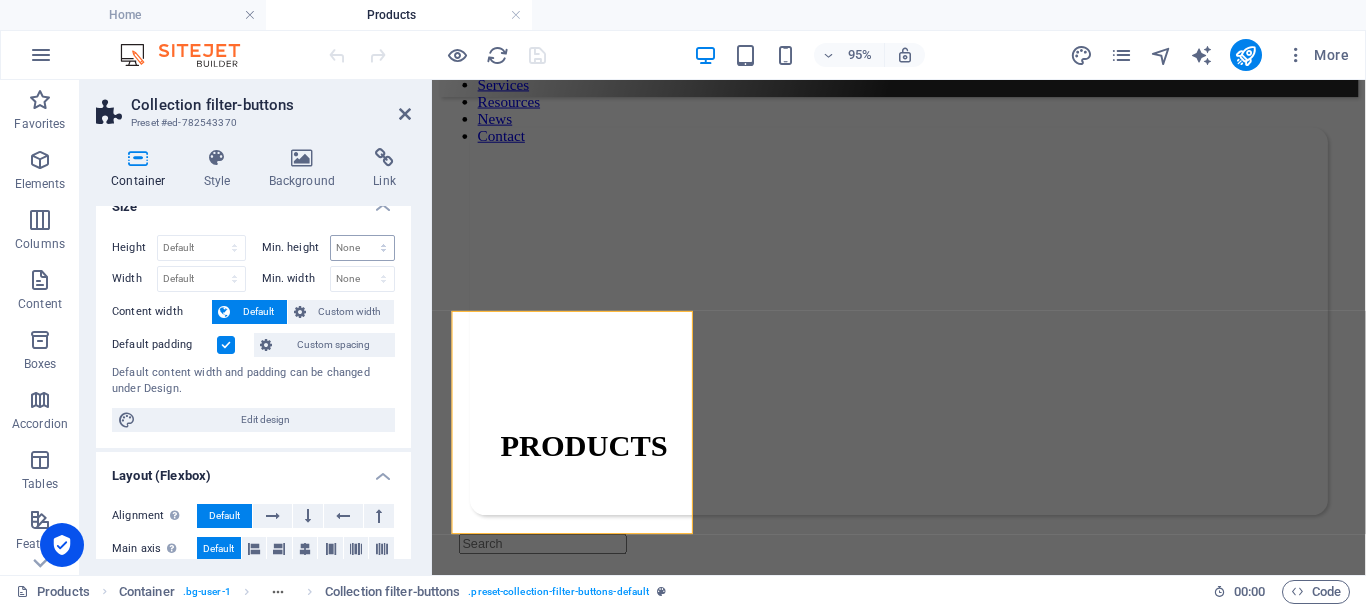 scroll, scrollTop: 0, scrollLeft: 0, axis: both 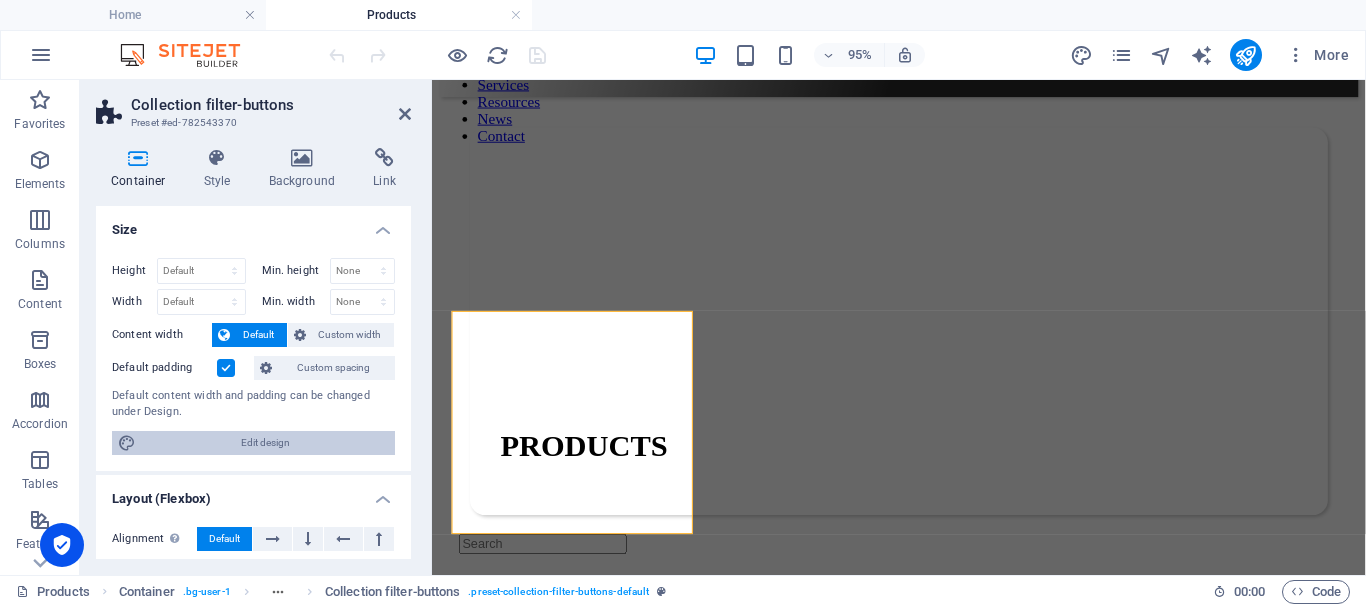 click on "Edit design" at bounding box center (265, 443) 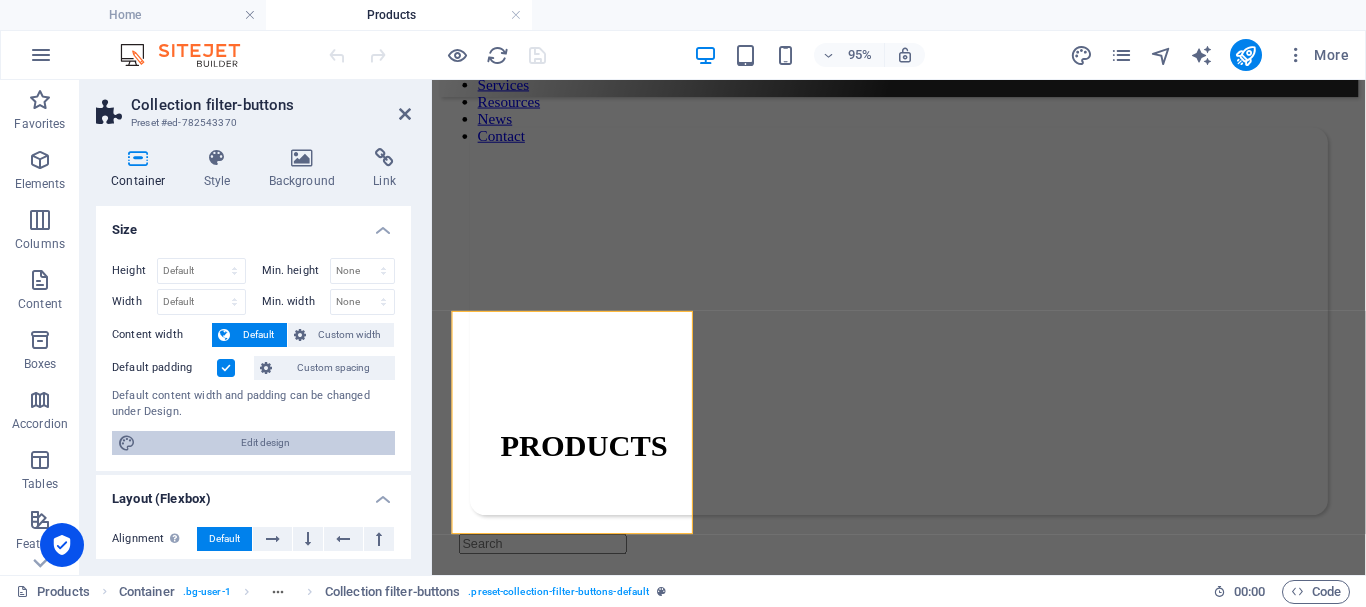 select on "rem" 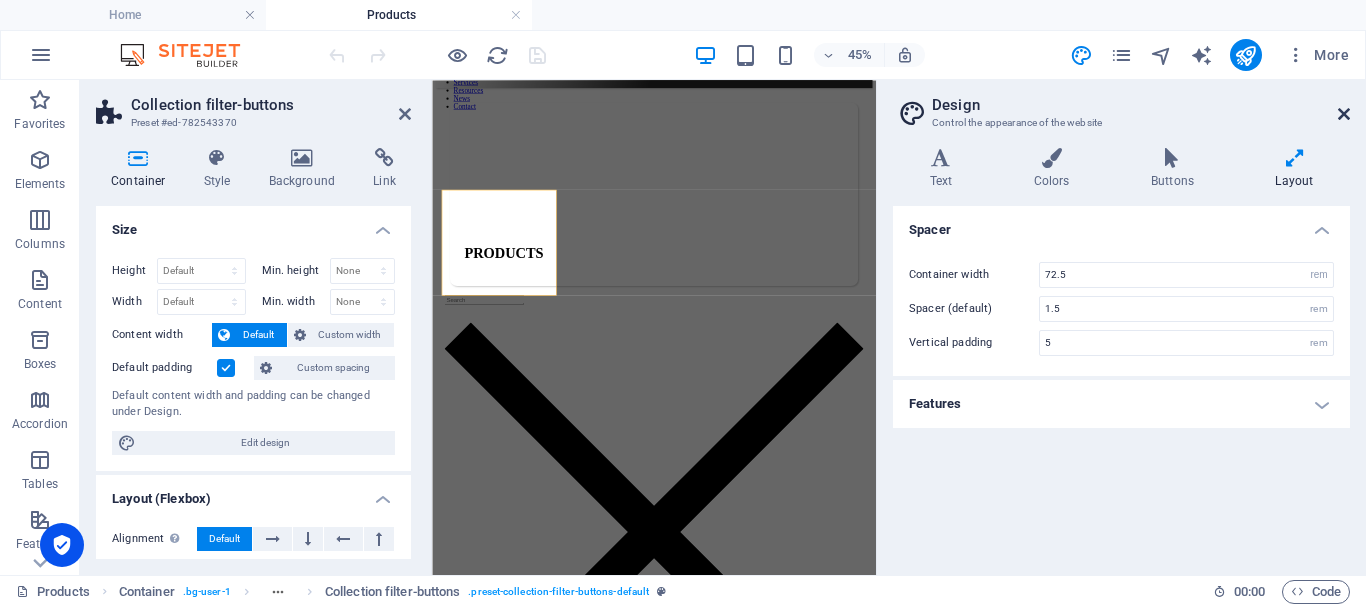 drag, startPoint x: 1339, startPoint y: 120, endPoint x: 939, endPoint y: 37, distance: 408.5205 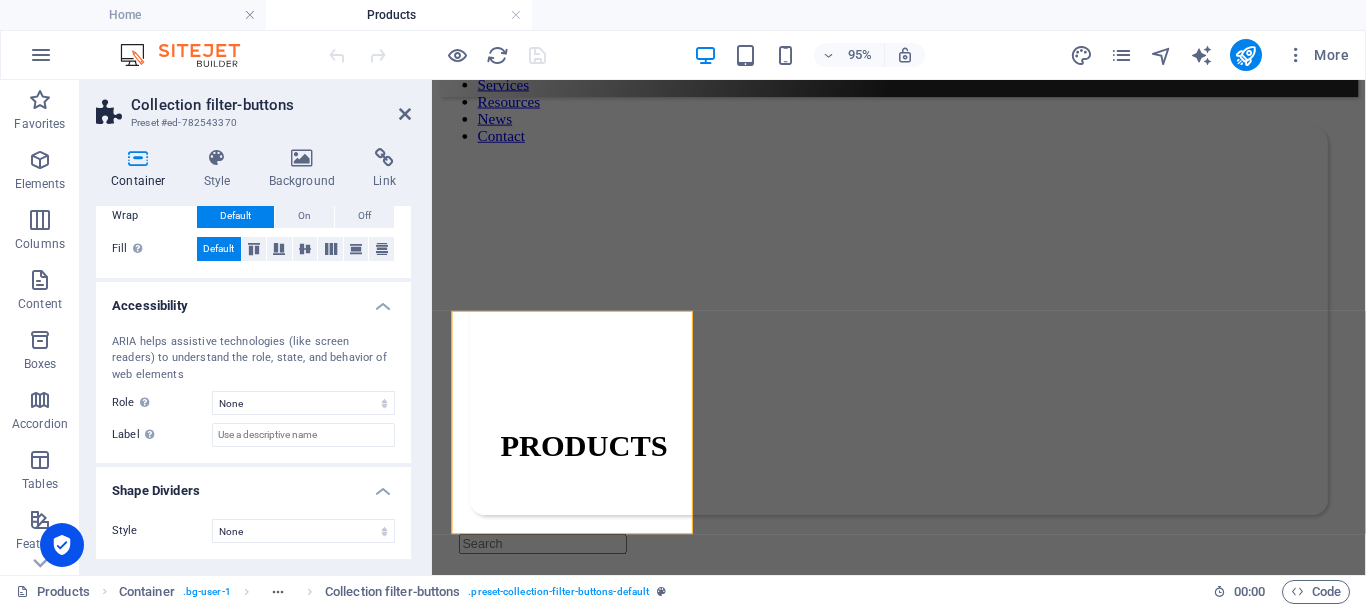 scroll, scrollTop: 0, scrollLeft: 0, axis: both 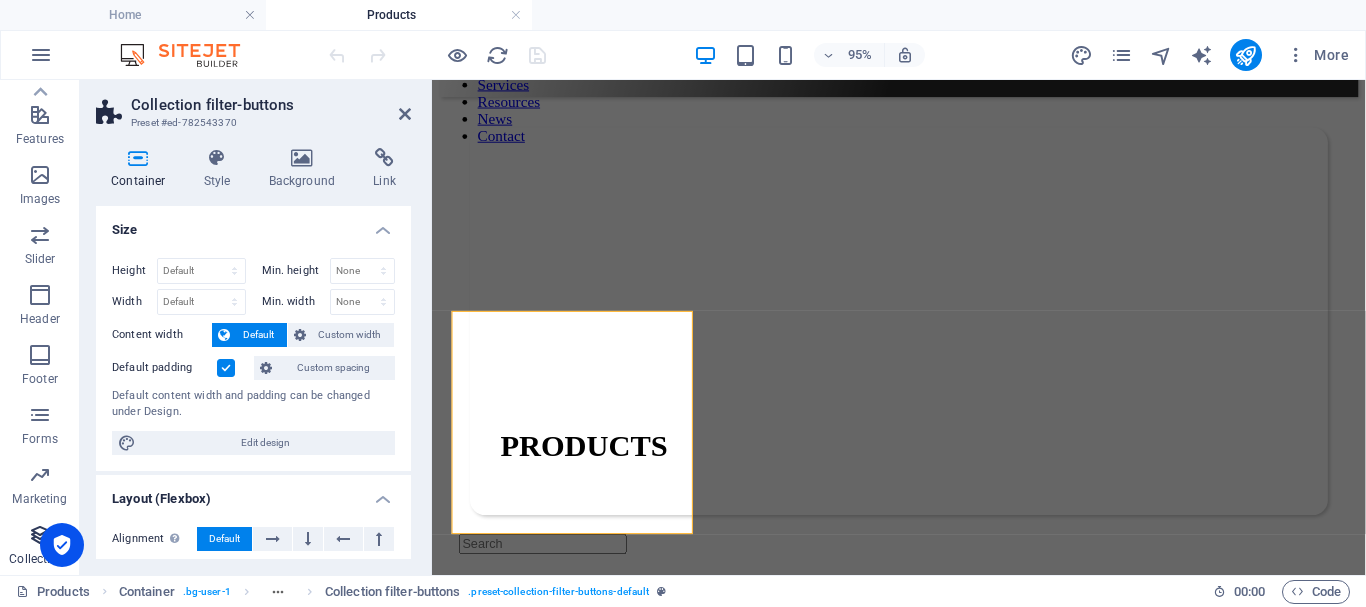 click at bounding box center [40, 535] 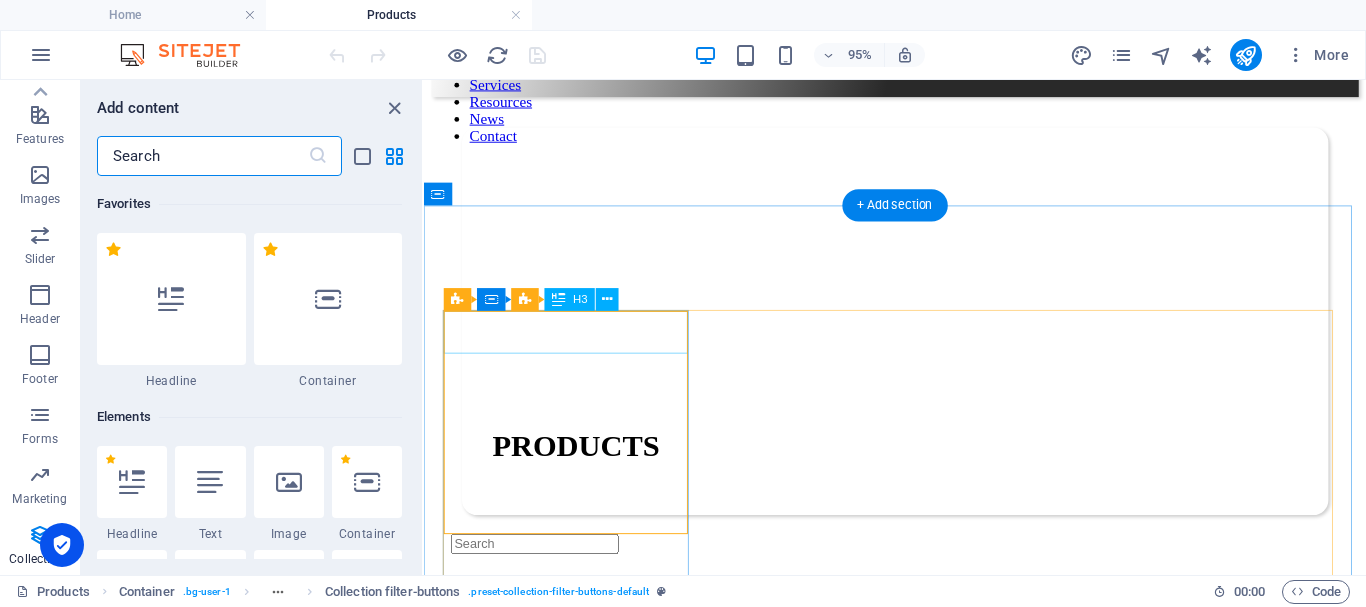 click on "kategori" at bounding box center (920, 1590) 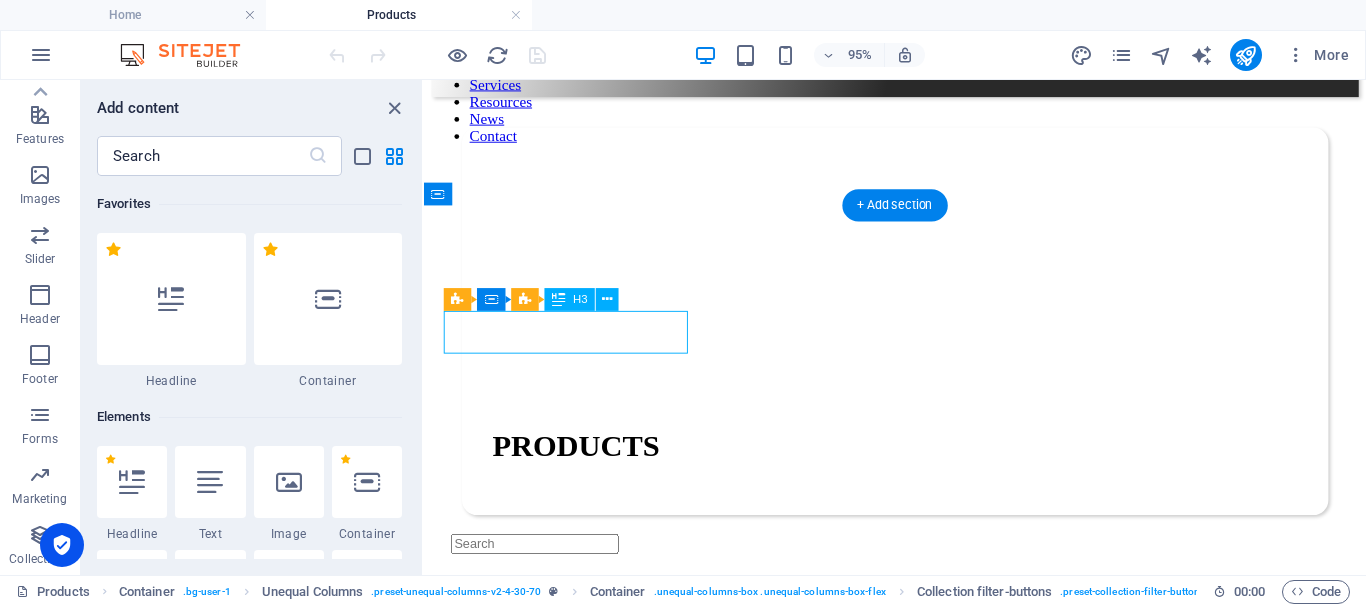 scroll, scrollTop: 18142, scrollLeft: 0, axis: vertical 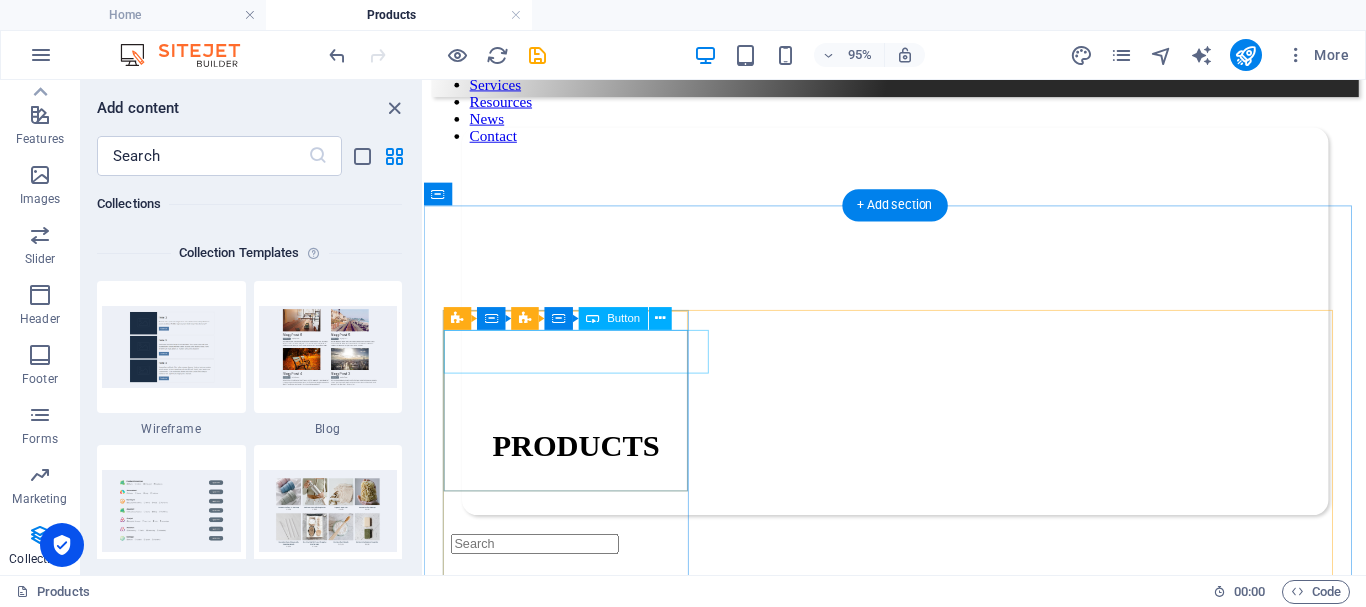 click on "All categories" at bounding box center (920, 1589) 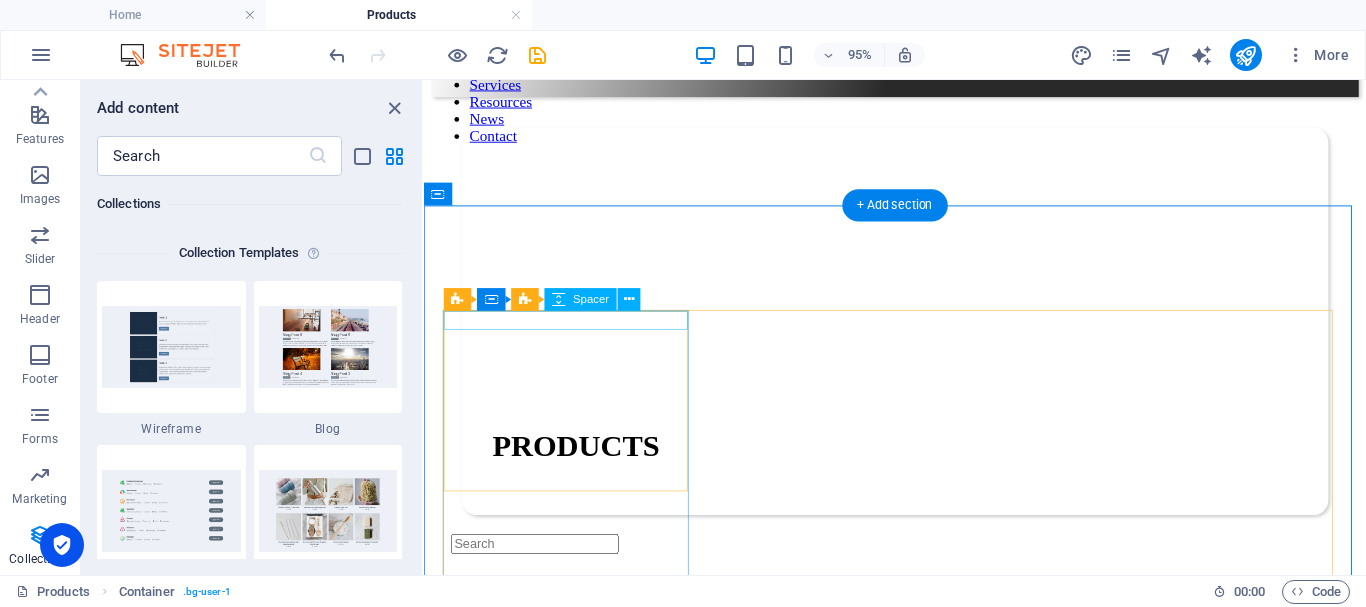 click at bounding box center (920, 1570) 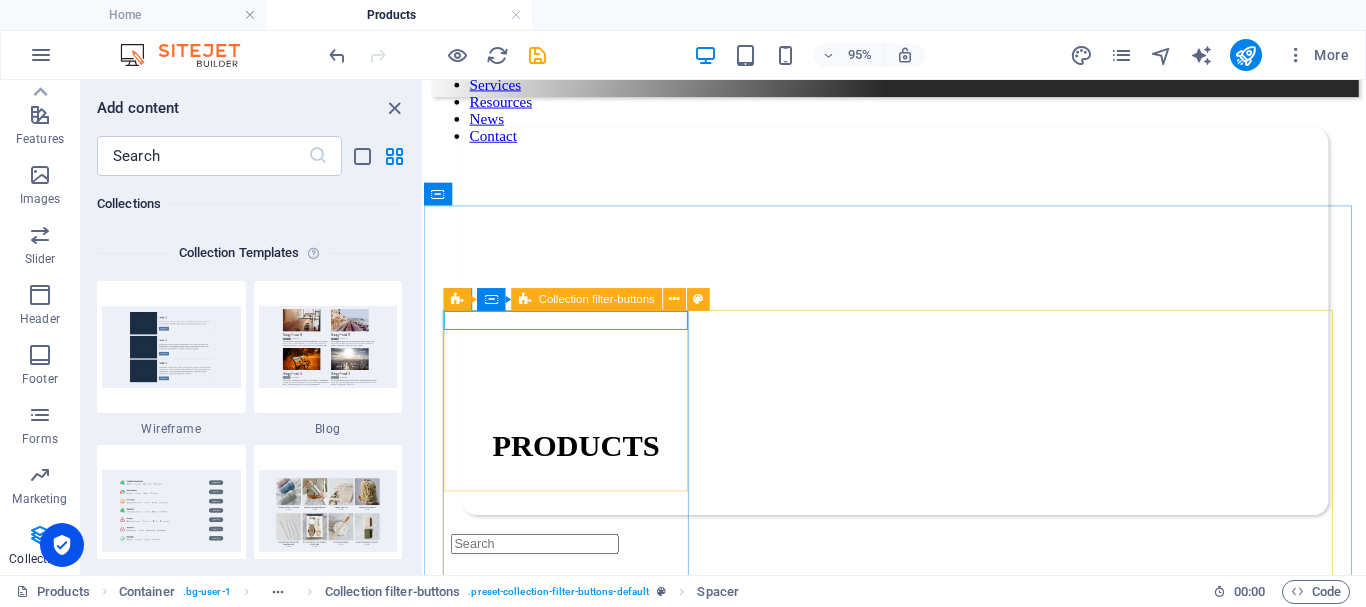 click on "Collection filter-buttons" at bounding box center (586, 299) 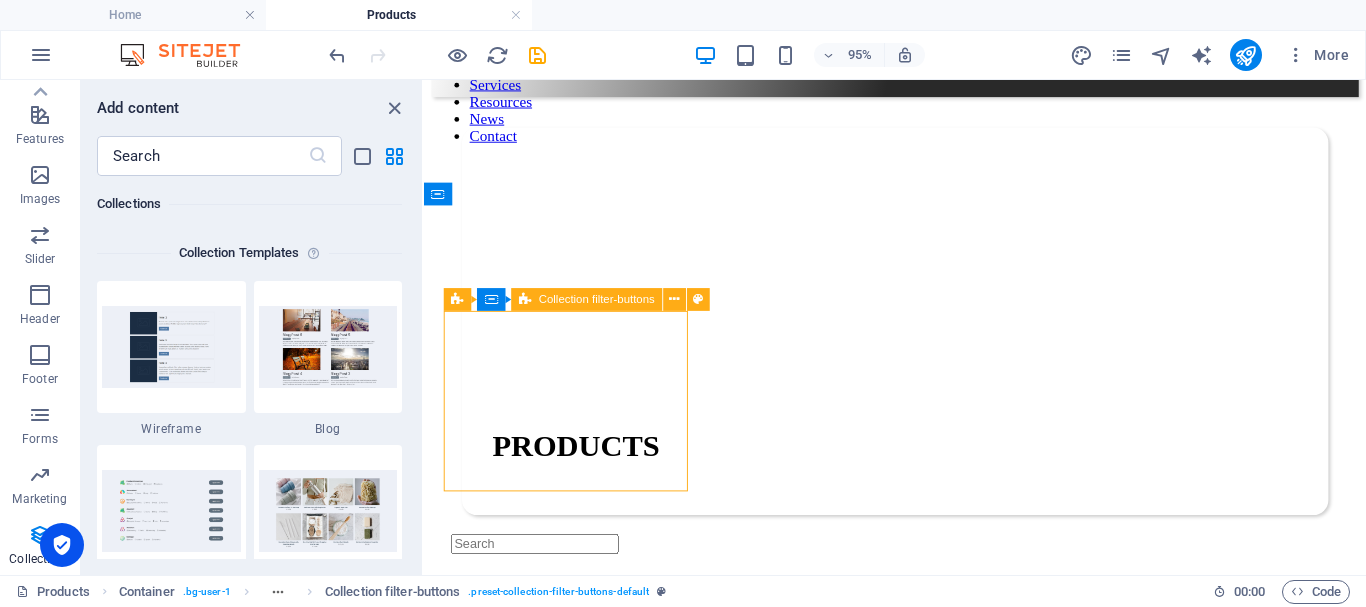 click on "Collection filter-buttons" at bounding box center [586, 299] 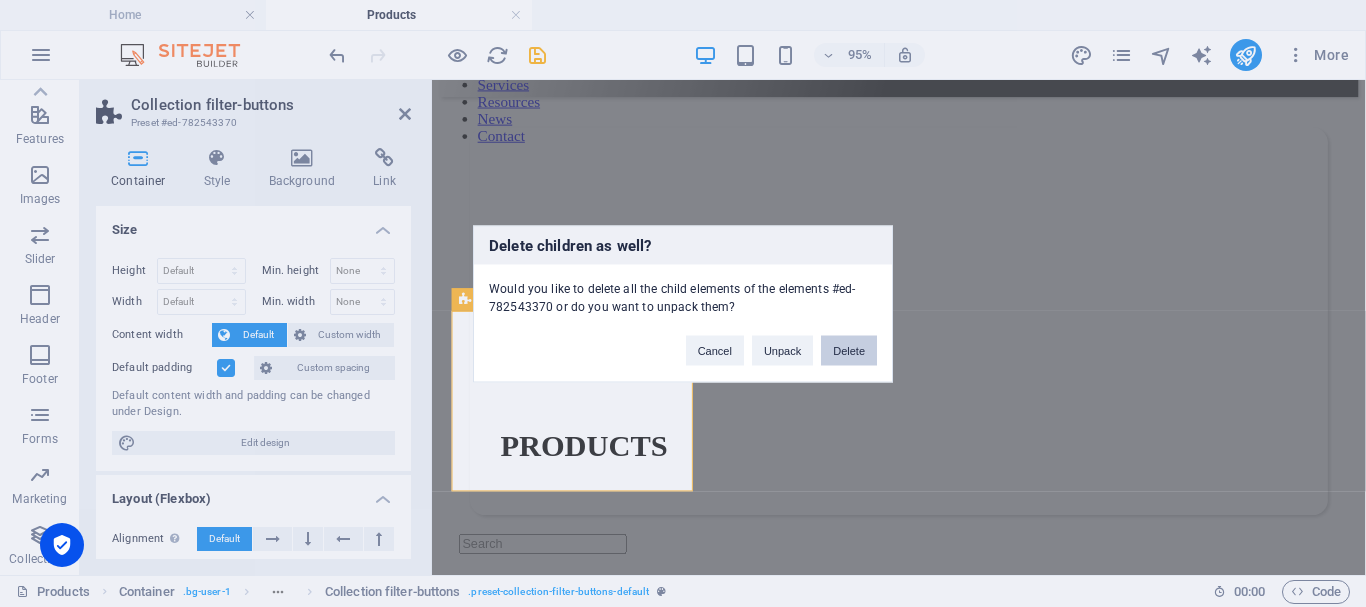 click on "Delete" at bounding box center (849, 350) 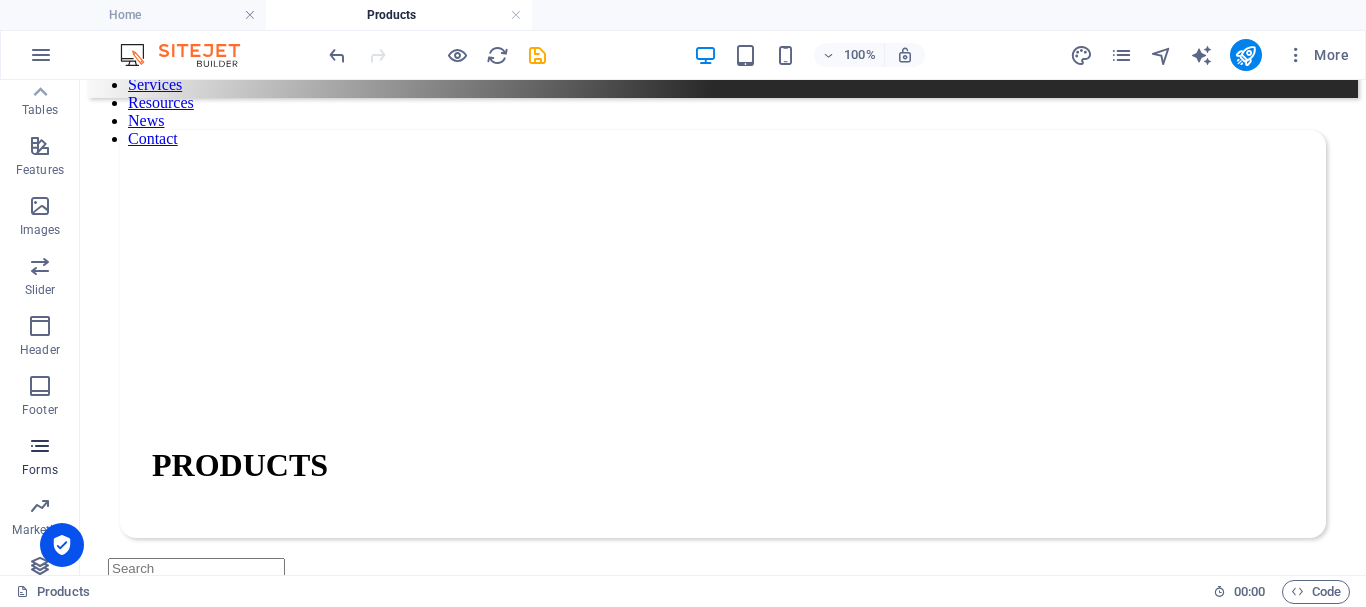 scroll, scrollTop: 405, scrollLeft: 0, axis: vertical 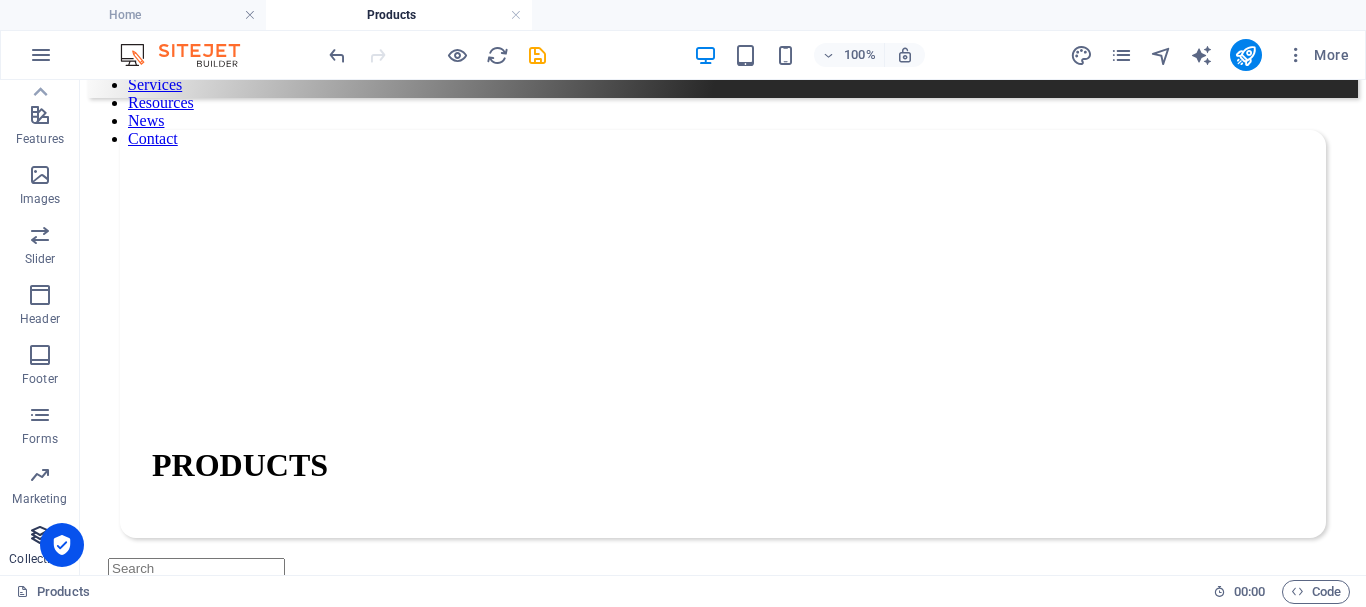 click at bounding box center [40, 535] 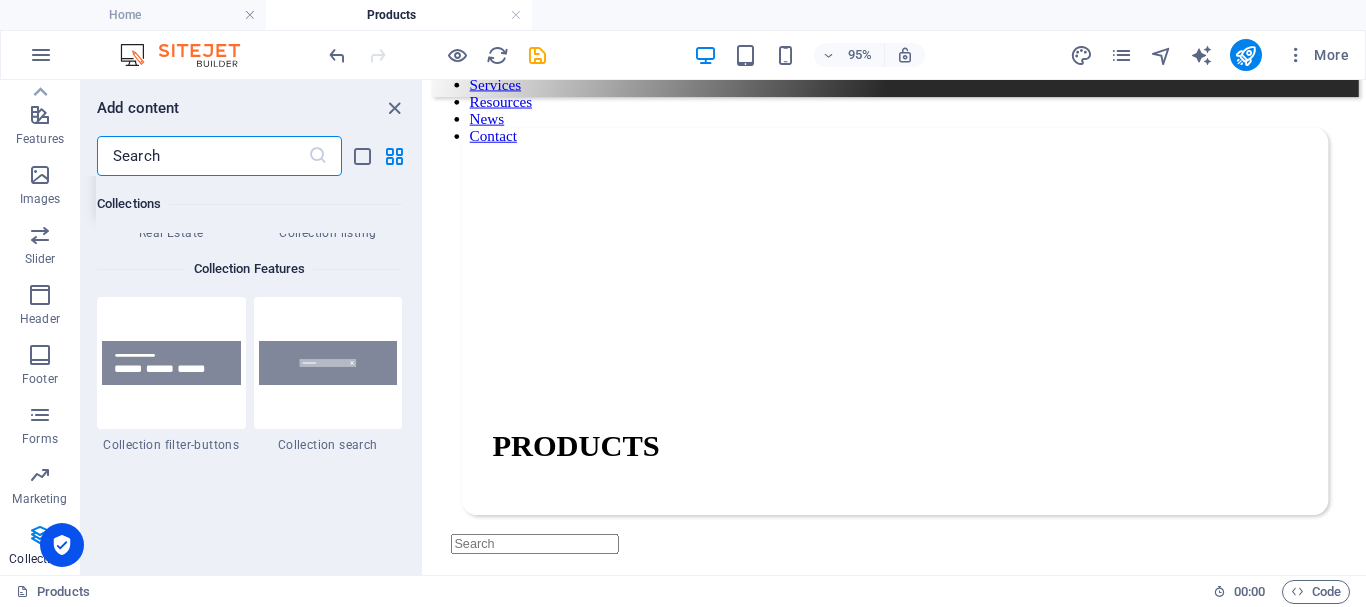 scroll, scrollTop: 18831, scrollLeft: 0, axis: vertical 